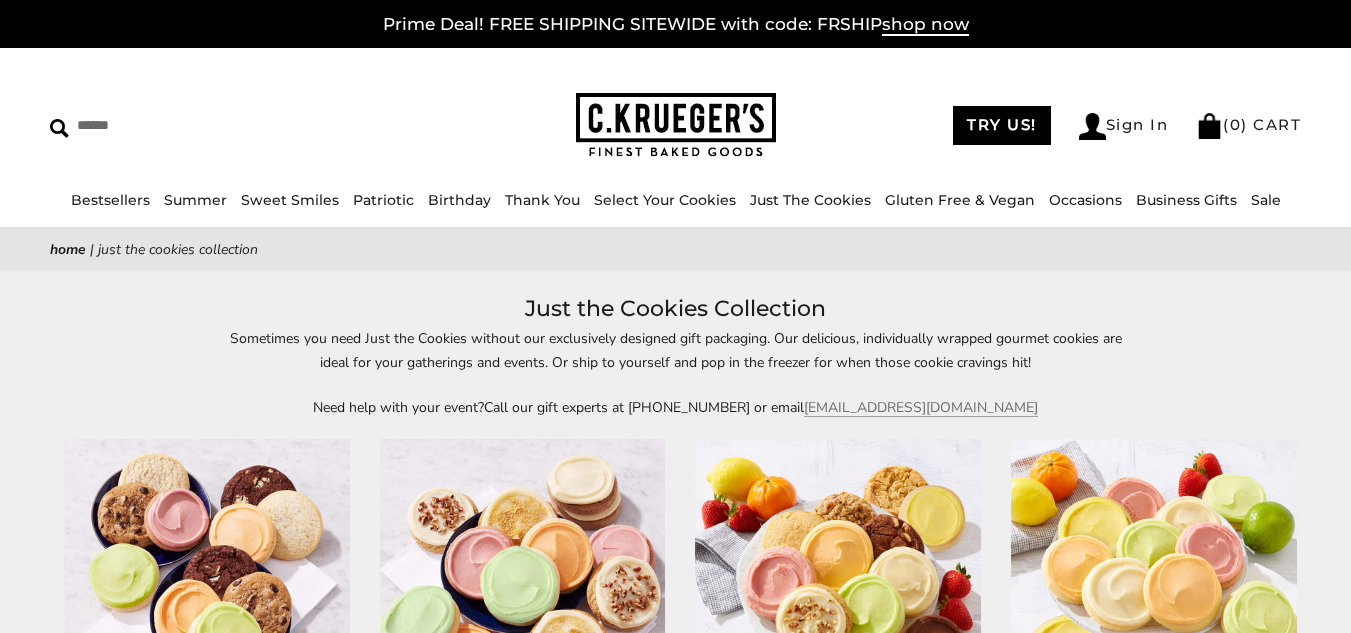 scroll, scrollTop: 0, scrollLeft: 0, axis: both 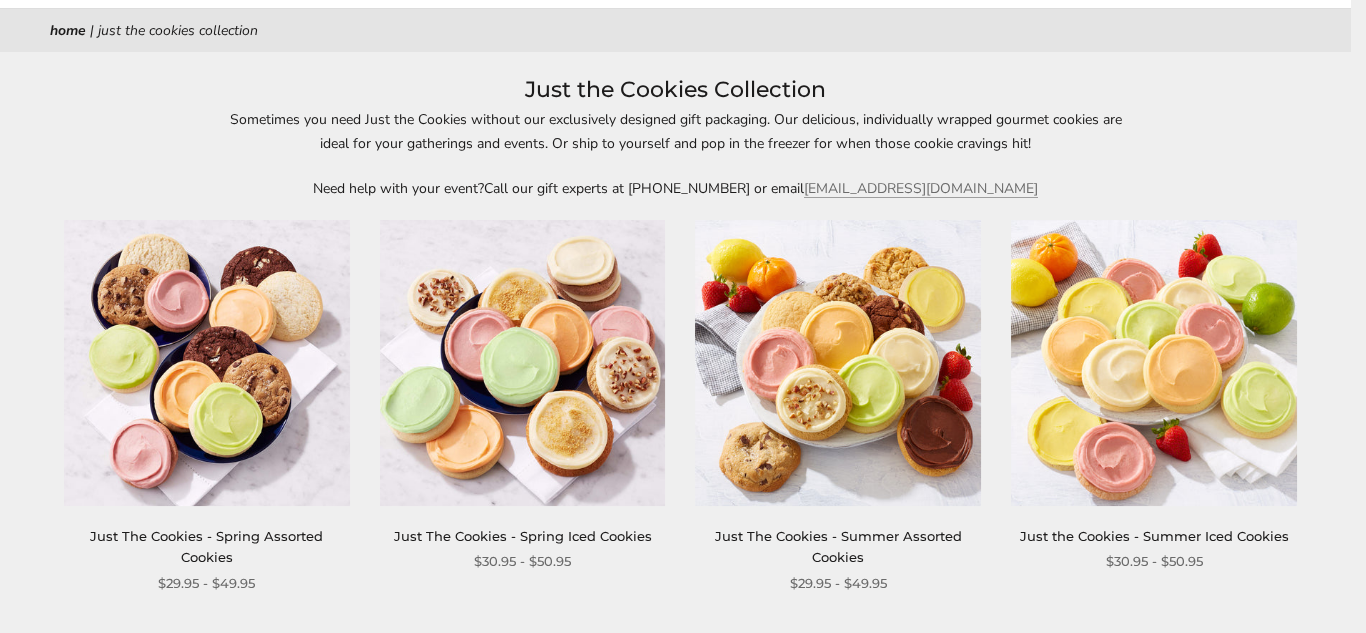 drag, startPoint x: 0, startPoint y: 0, endPoint x: 1362, endPoint y: 162, distance: 1371.6006 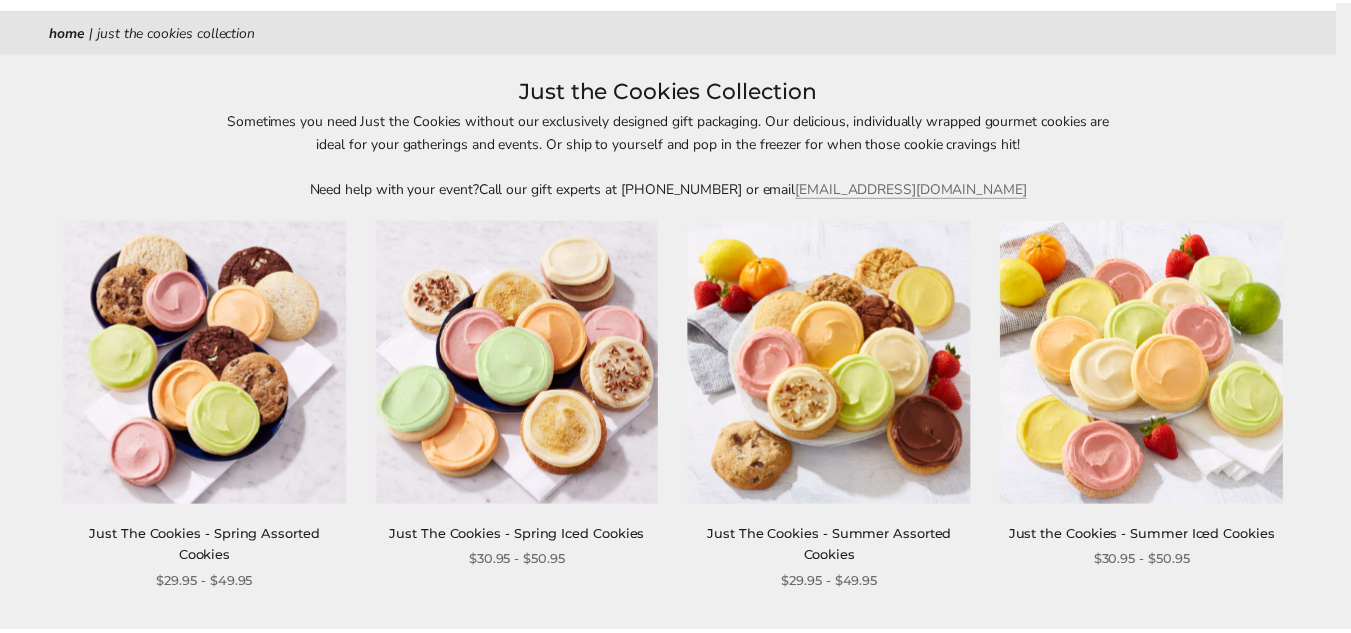 scroll, scrollTop: 218, scrollLeft: 0, axis: vertical 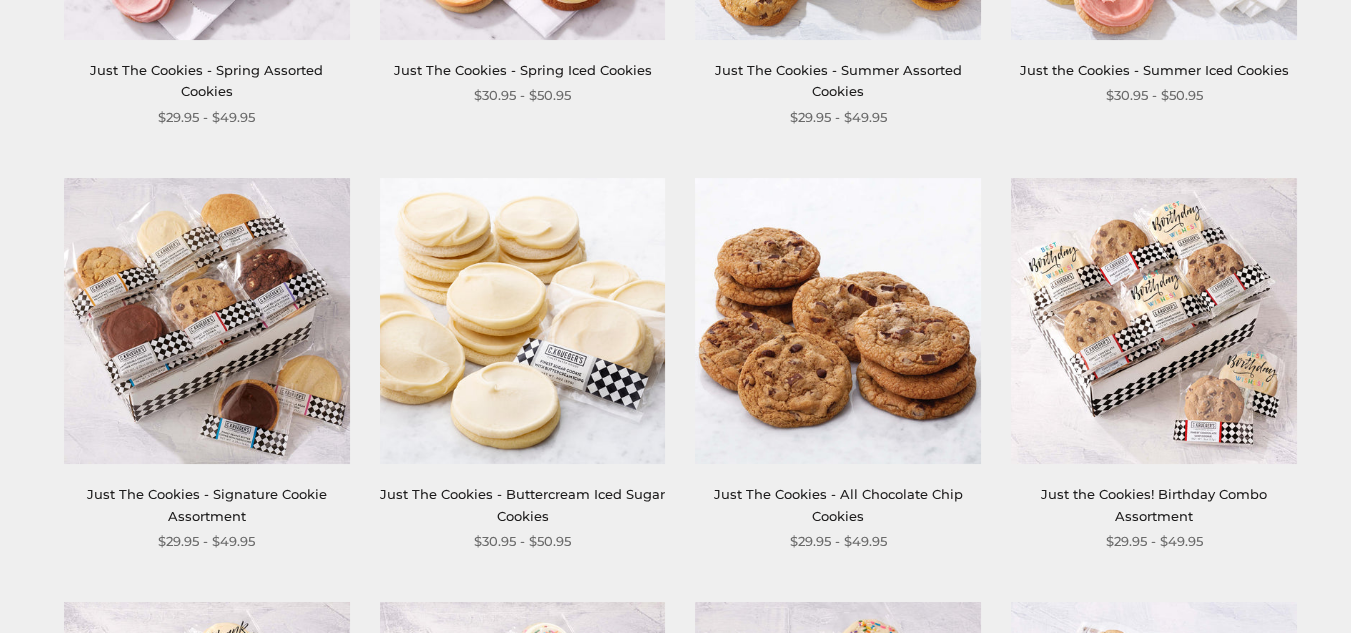 click at bounding box center (207, 321) 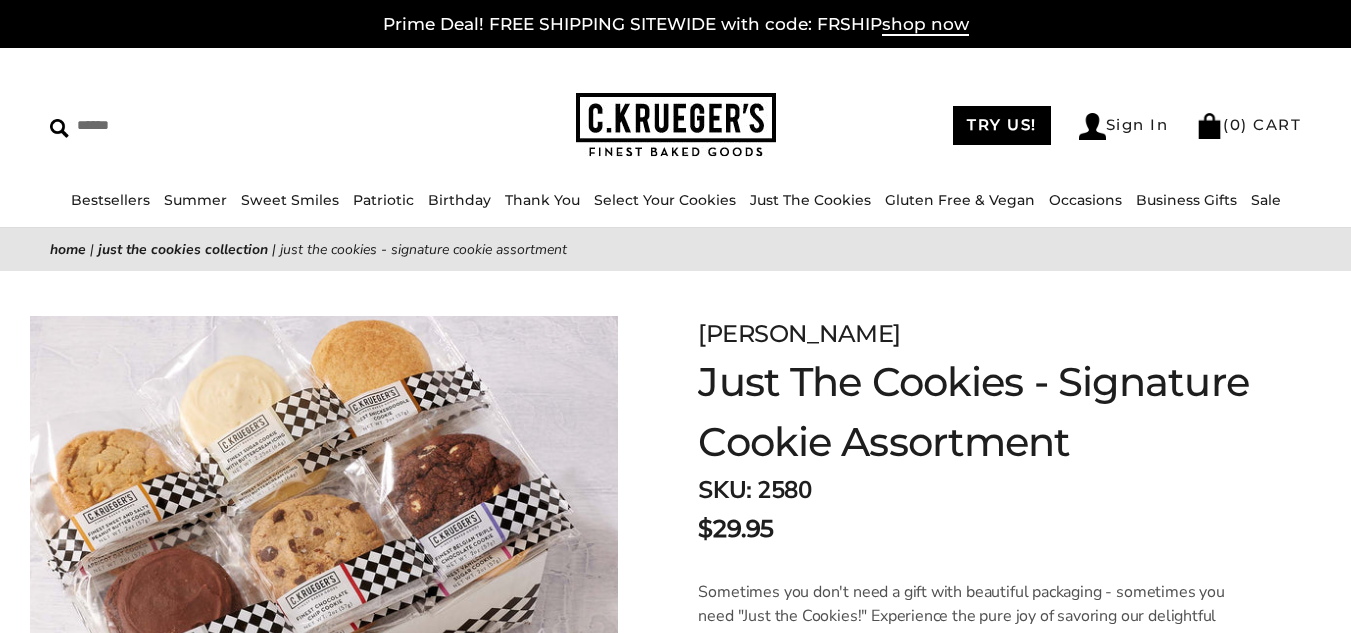 scroll, scrollTop: 0, scrollLeft: 0, axis: both 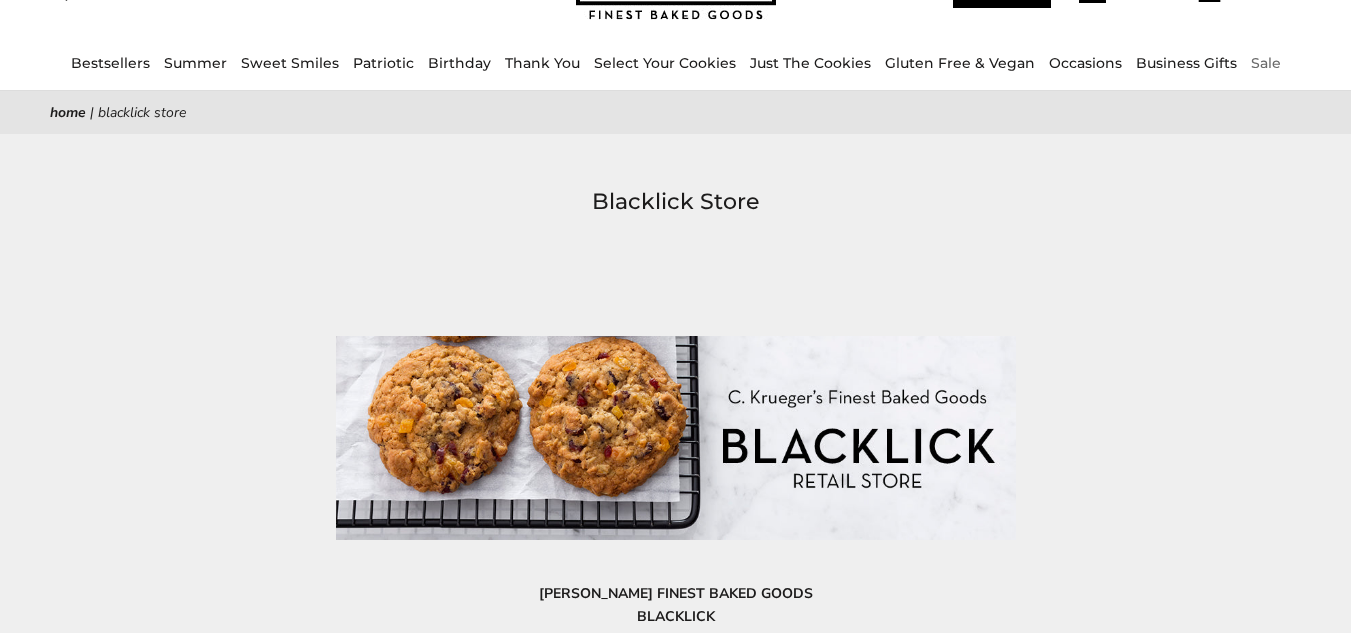 click on "Sale" at bounding box center (1266, 63) 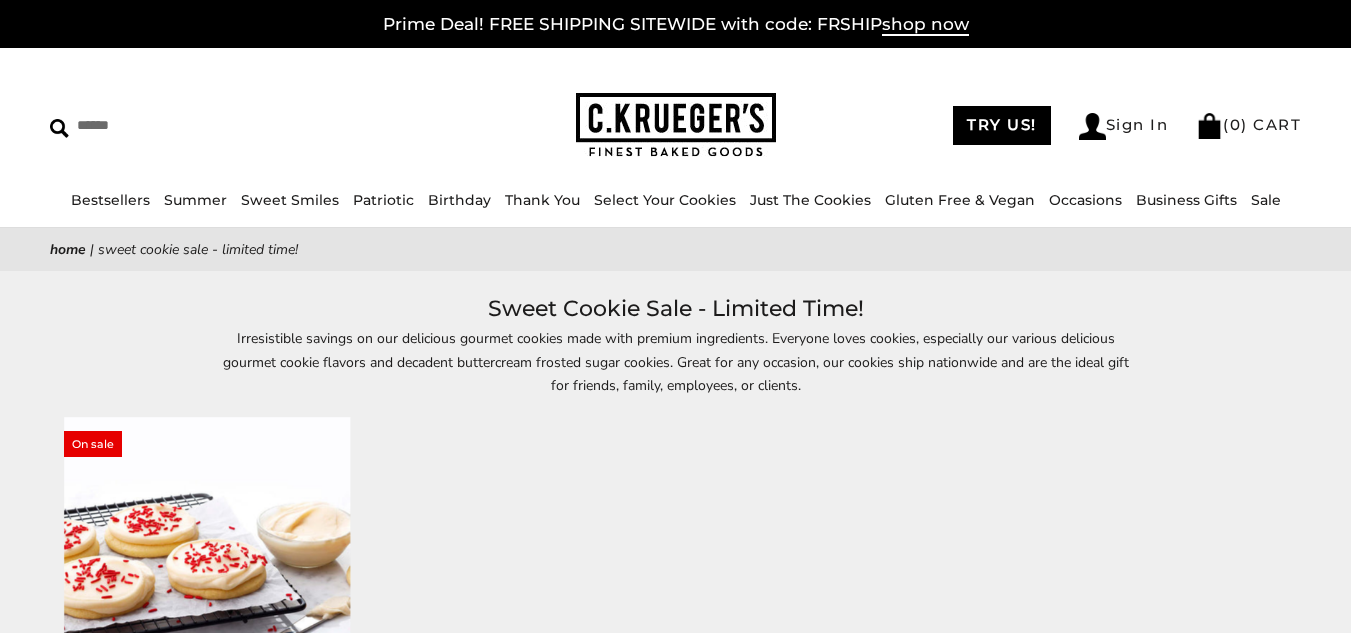 scroll, scrollTop: 0, scrollLeft: 0, axis: both 